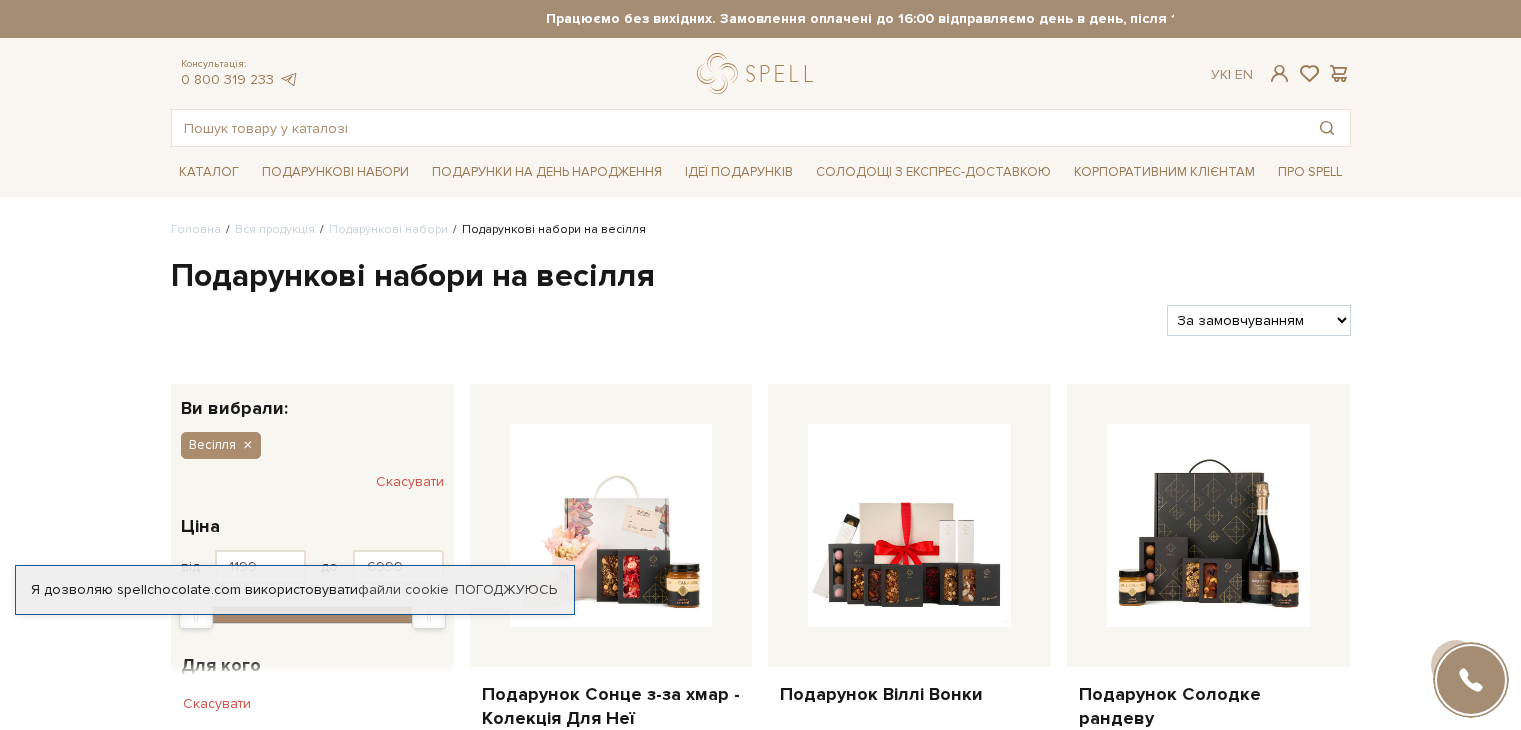 scroll, scrollTop: 500, scrollLeft: 0, axis: vertical 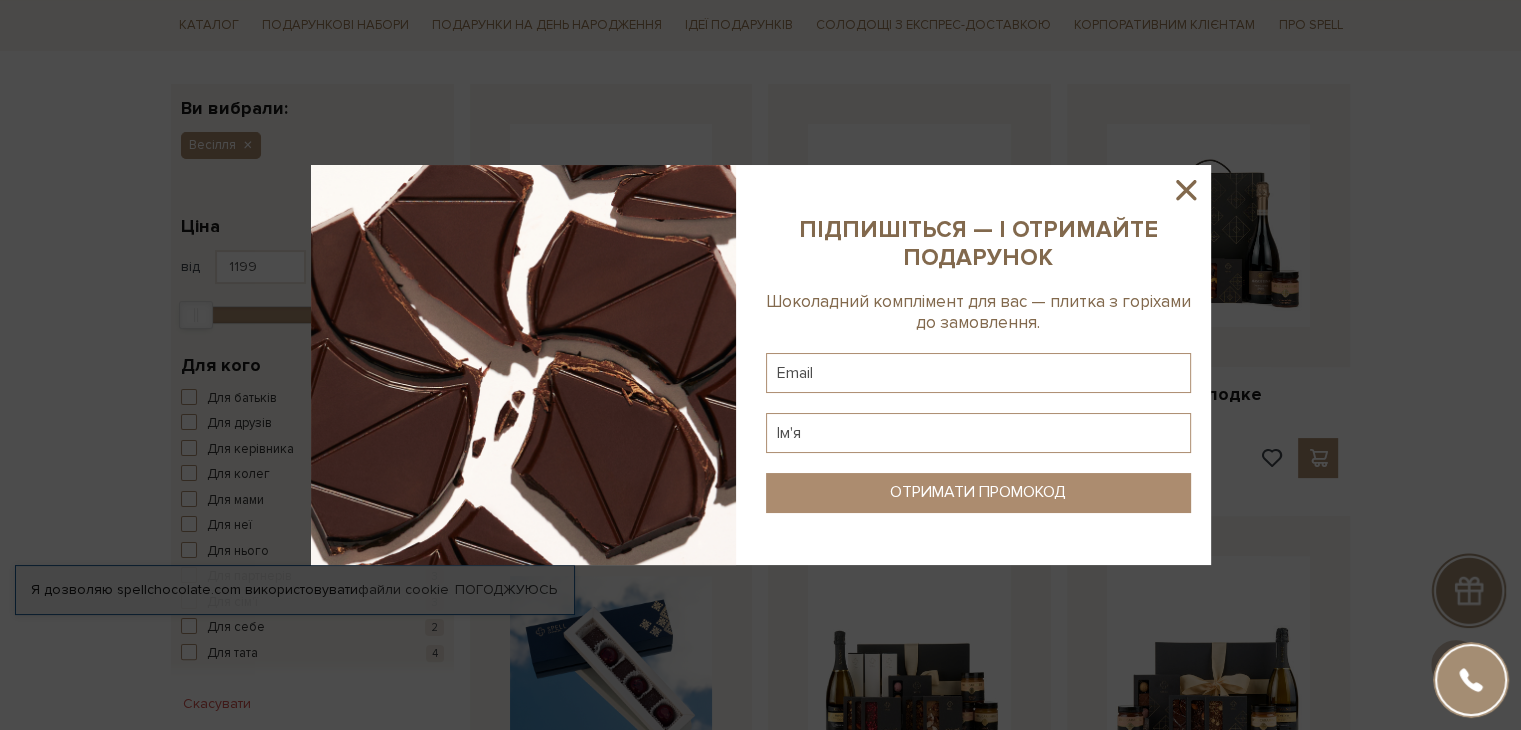 click 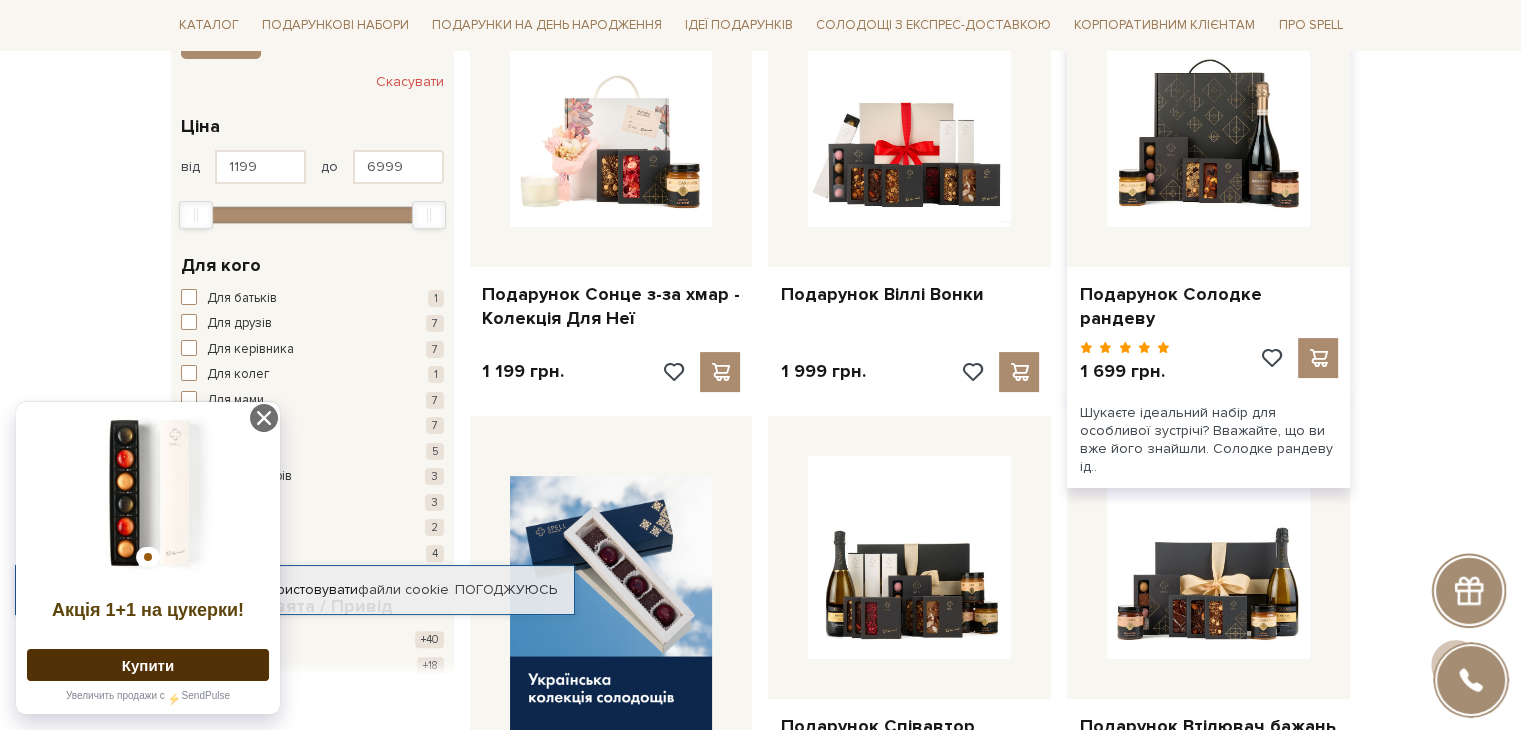 scroll, scrollTop: 300, scrollLeft: 0, axis: vertical 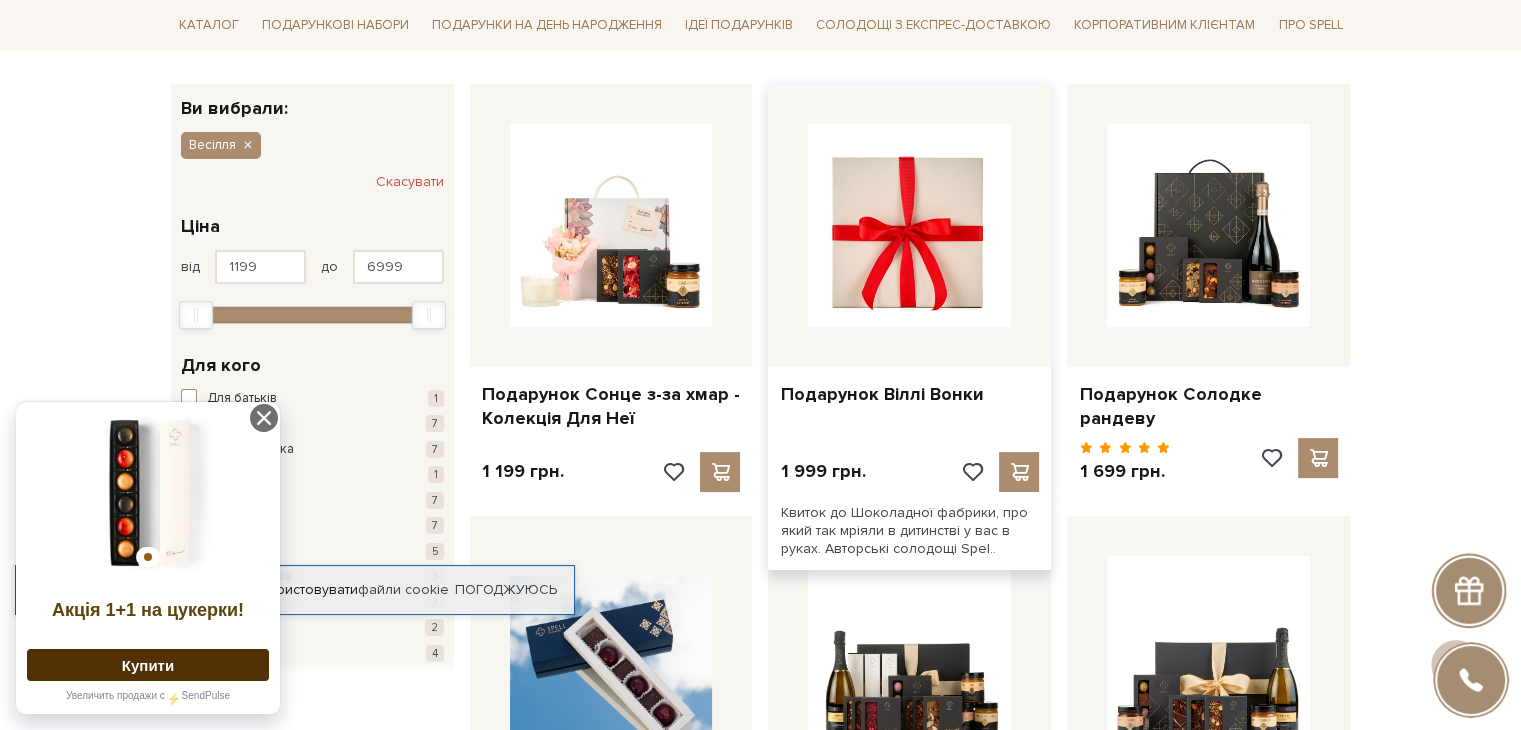 click at bounding box center (909, 225) 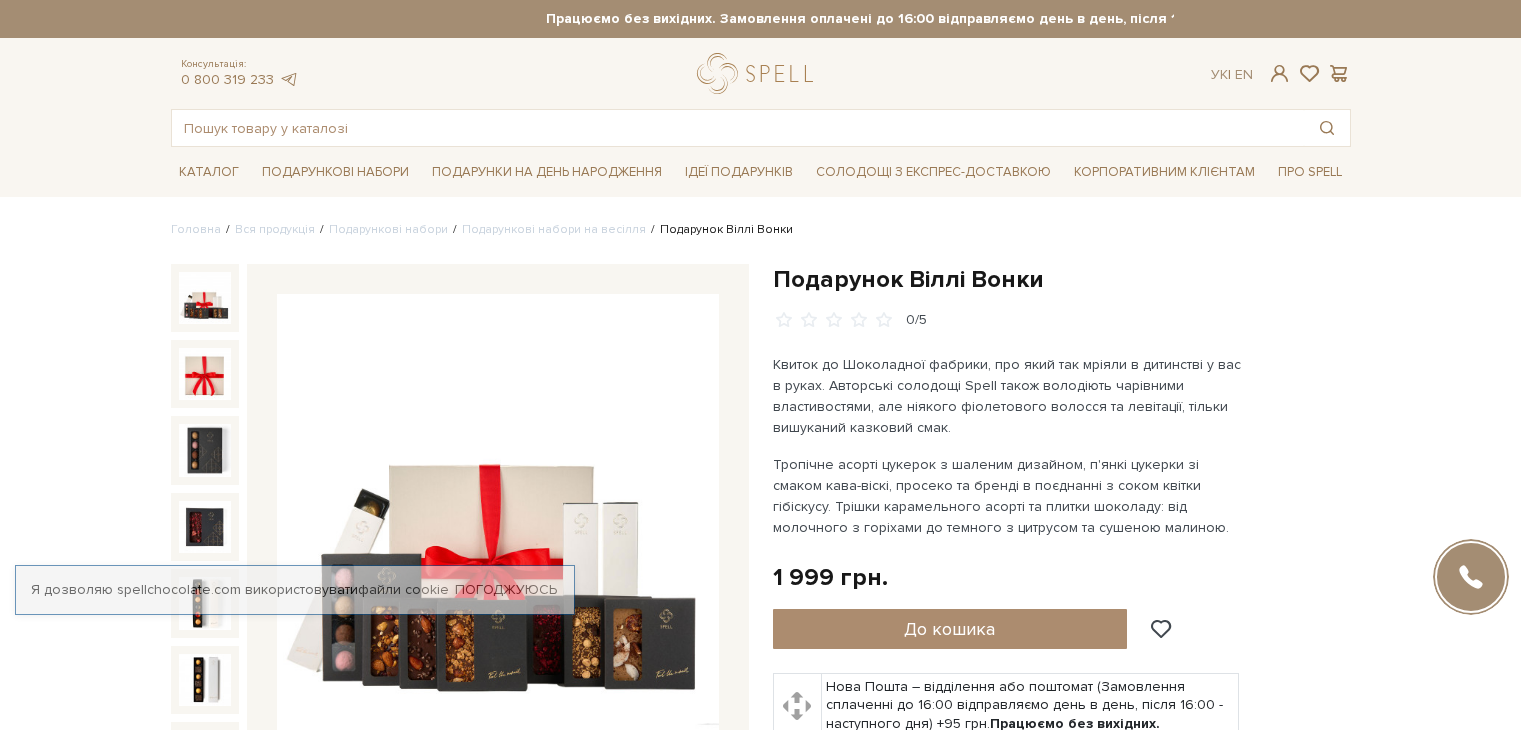 scroll, scrollTop: 0, scrollLeft: 0, axis: both 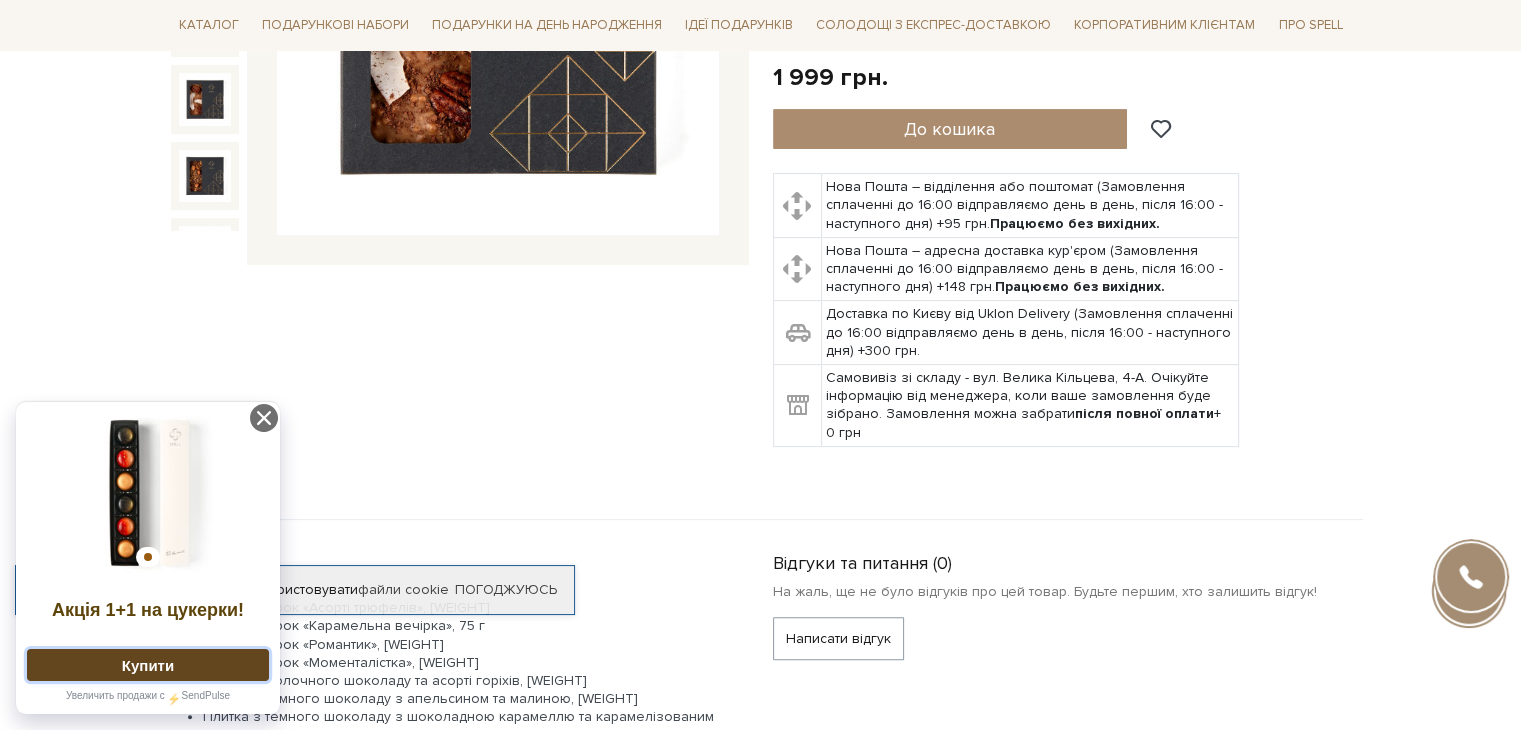 click on "Купити" at bounding box center (148, 665) 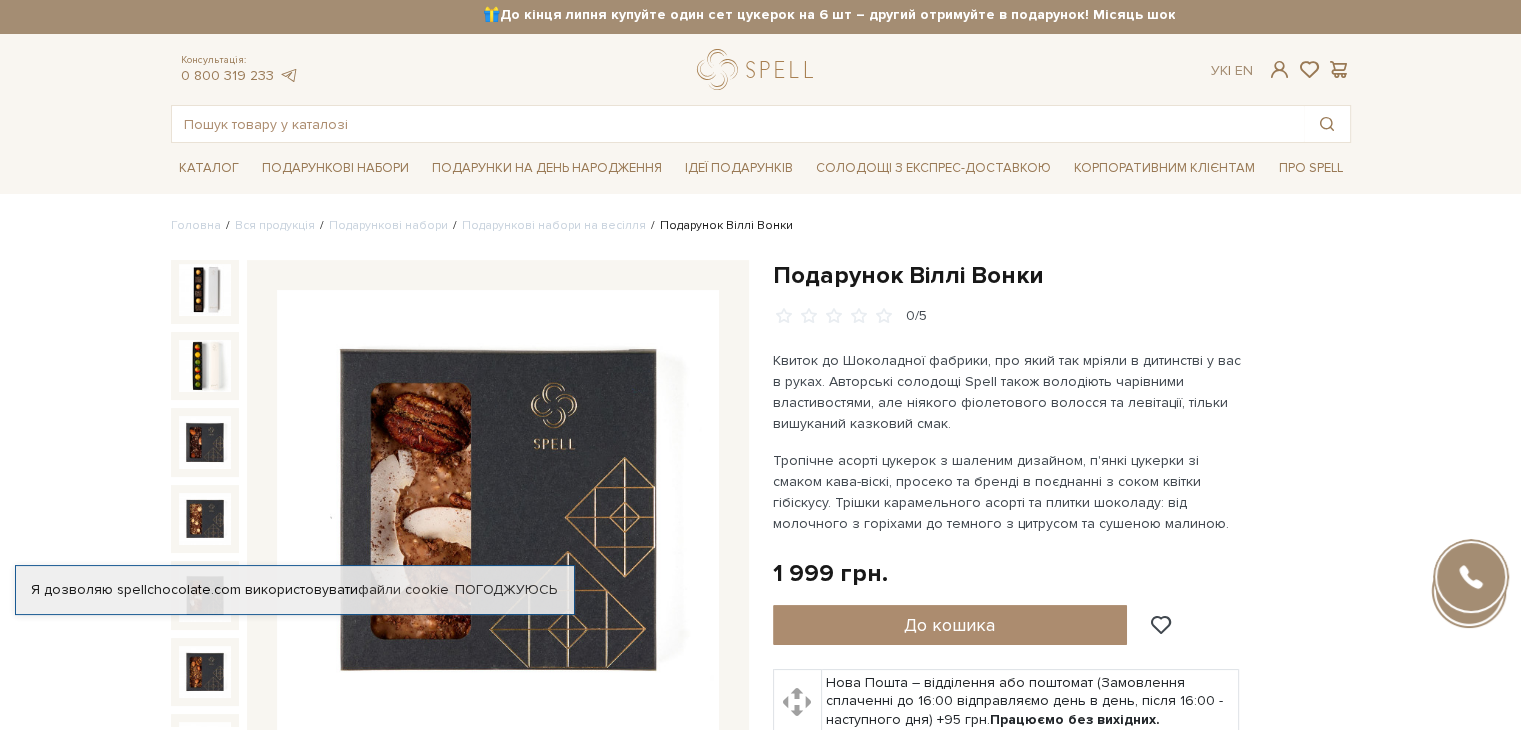 scroll, scrollTop: 0, scrollLeft: 0, axis: both 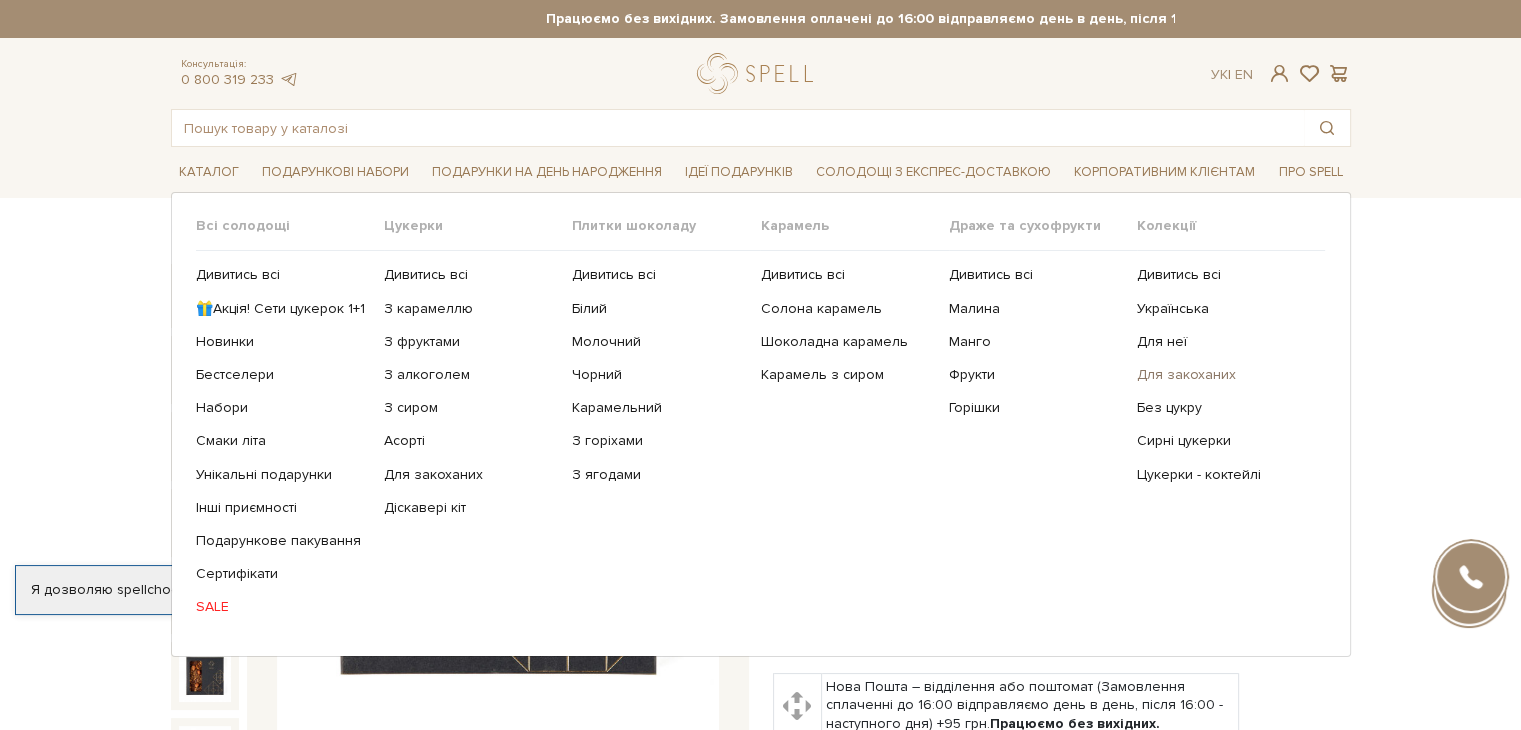 click on "Для закоханих" at bounding box center [1223, 375] 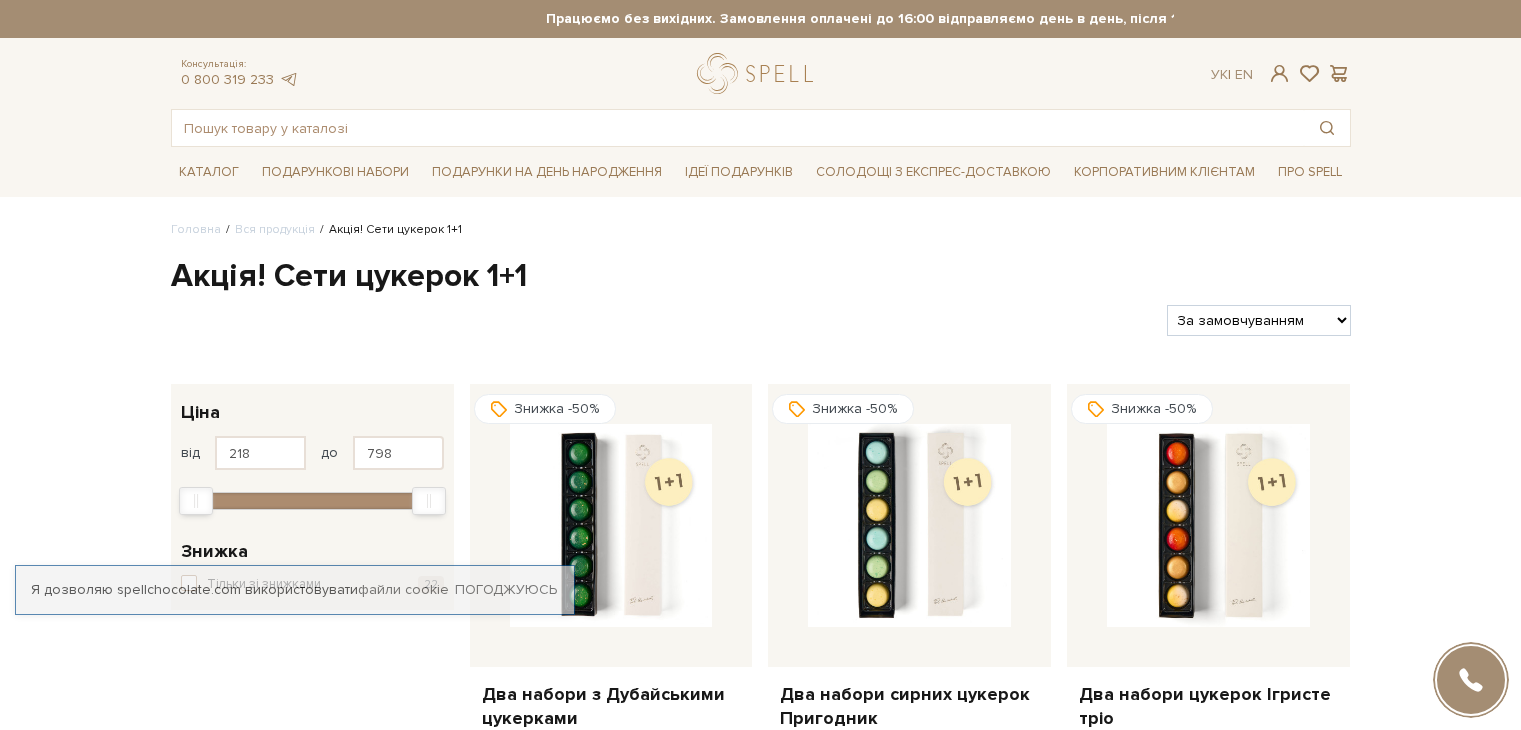 scroll, scrollTop: 0, scrollLeft: 0, axis: both 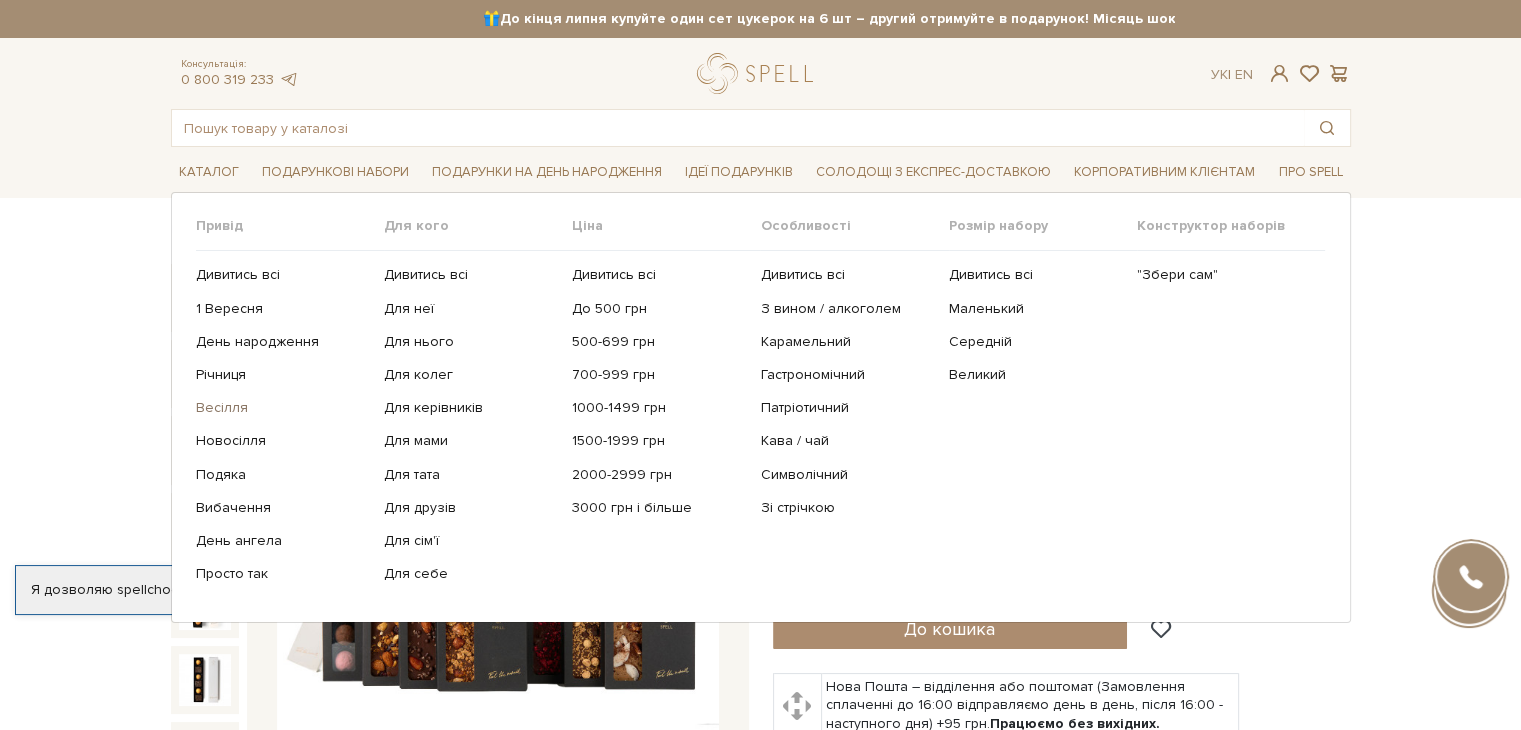 click on "Весілля" at bounding box center (282, 408) 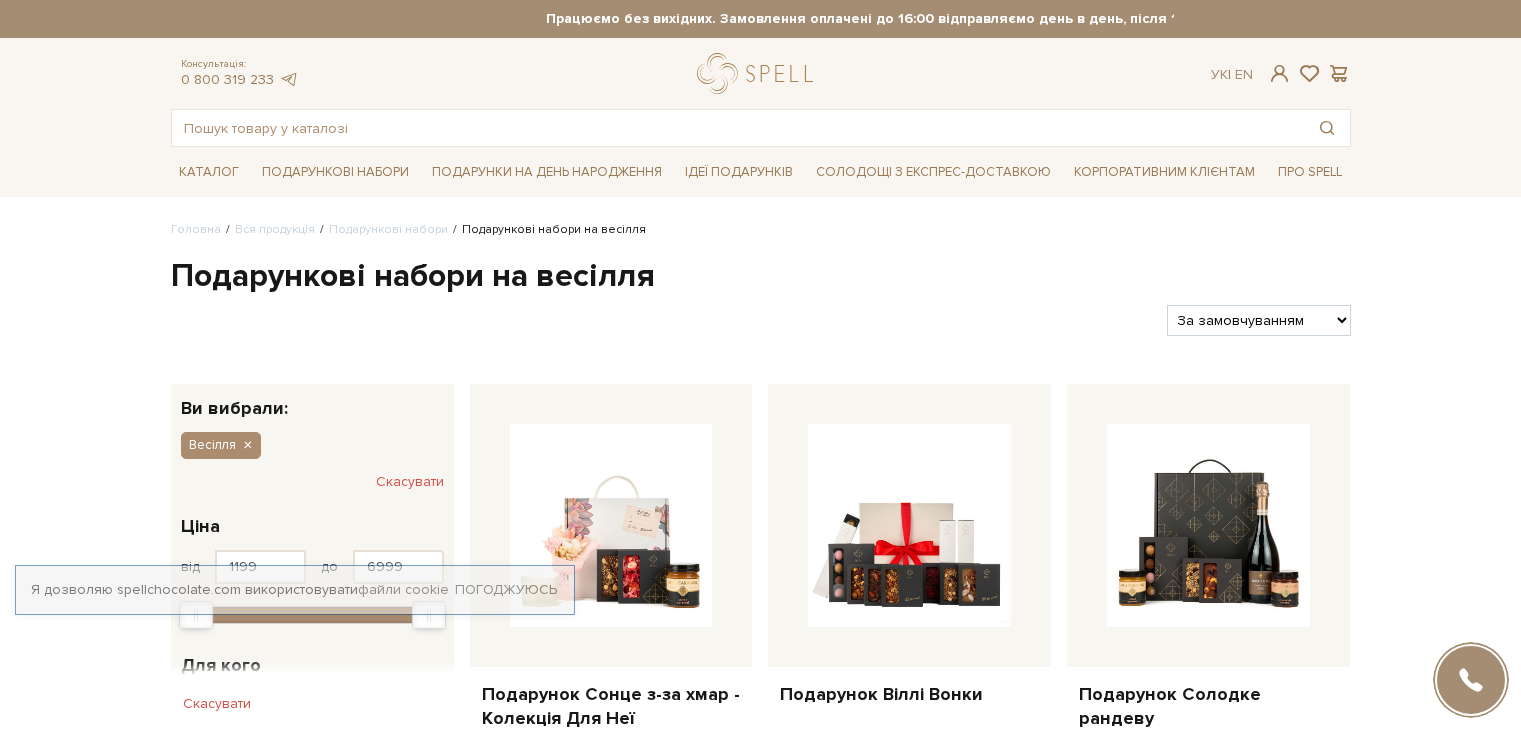 scroll, scrollTop: 0, scrollLeft: 0, axis: both 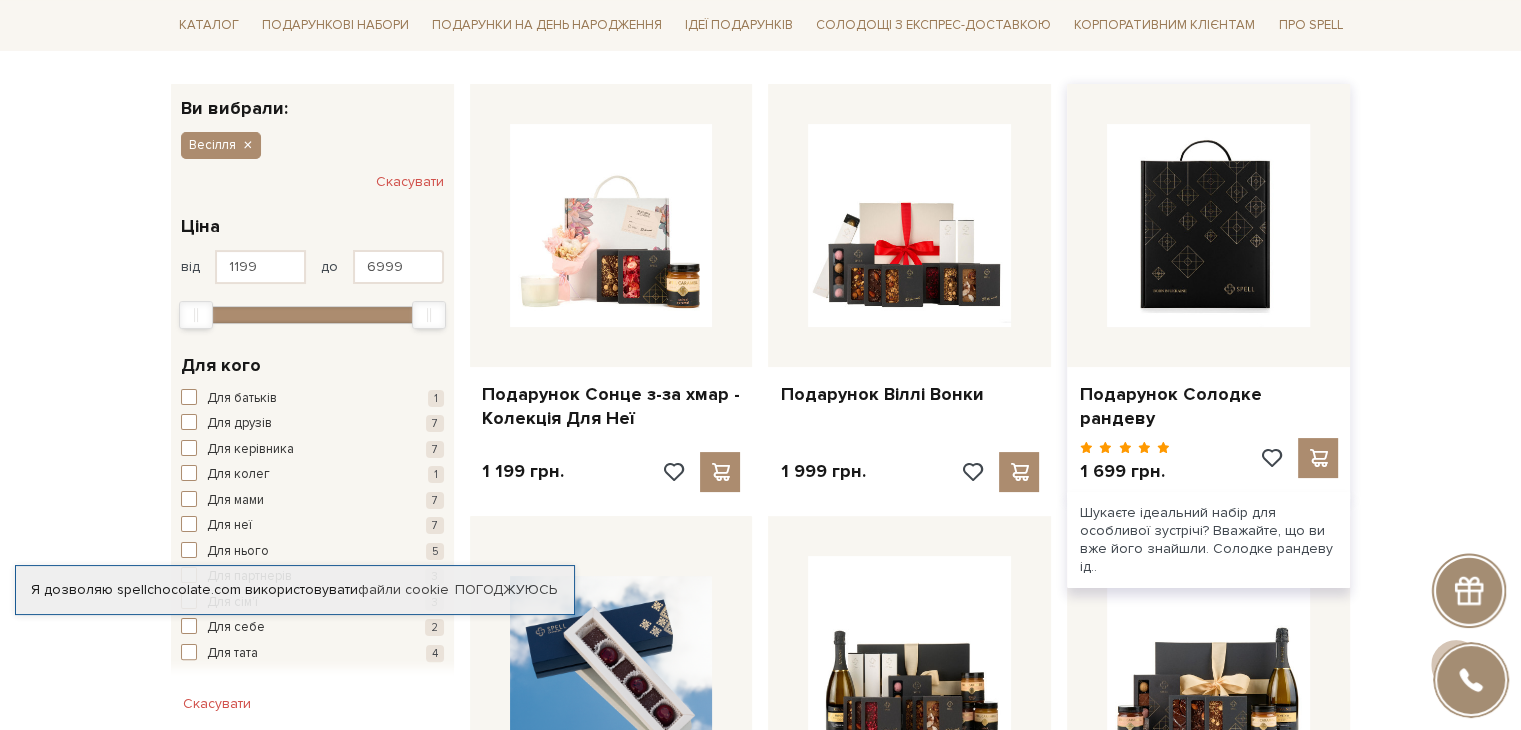 drag, startPoint x: 1283, startPoint y: 303, endPoint x: 1264, endPoint y: 299, distance: 19.416489 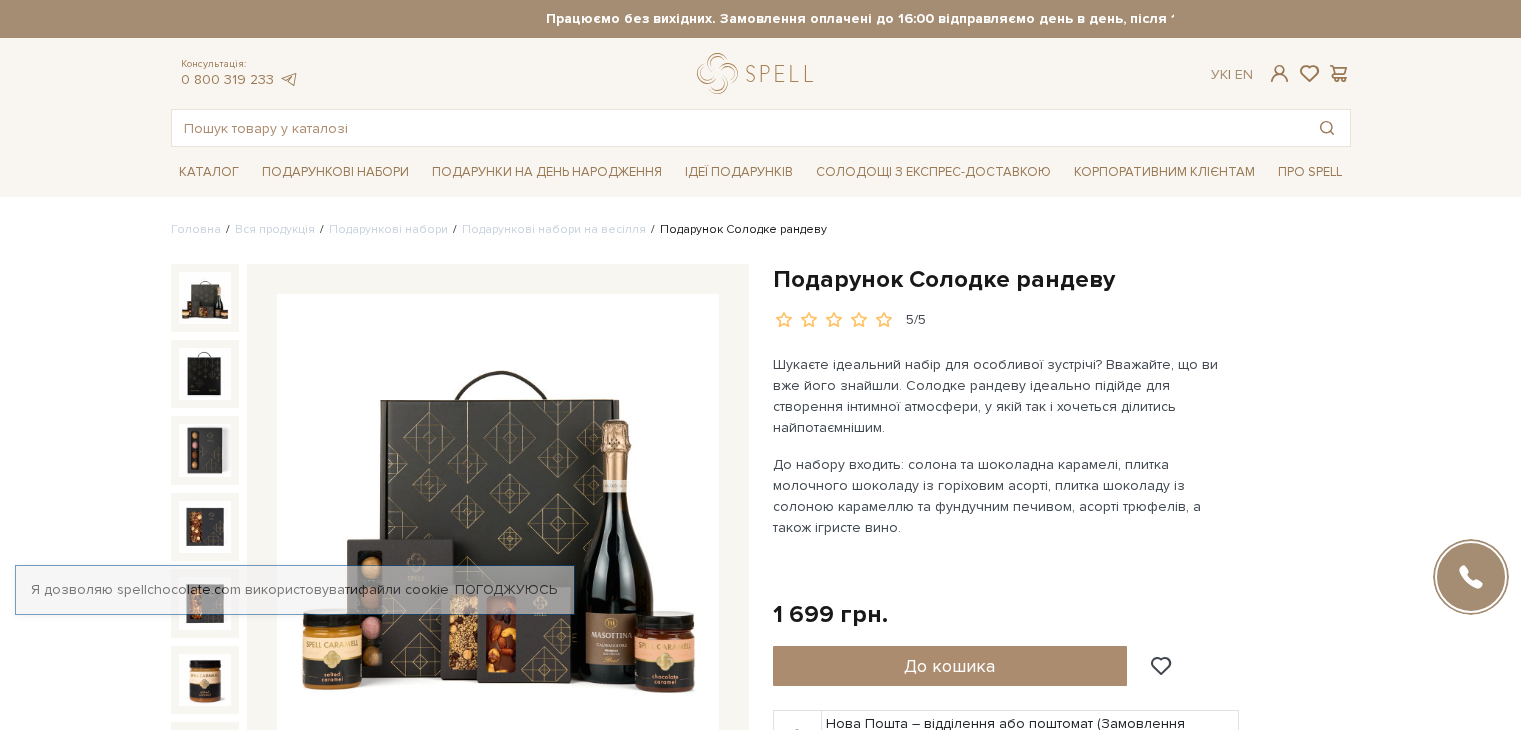 scroll, scrollTop: 0, scrollLeft: 0, axis: both 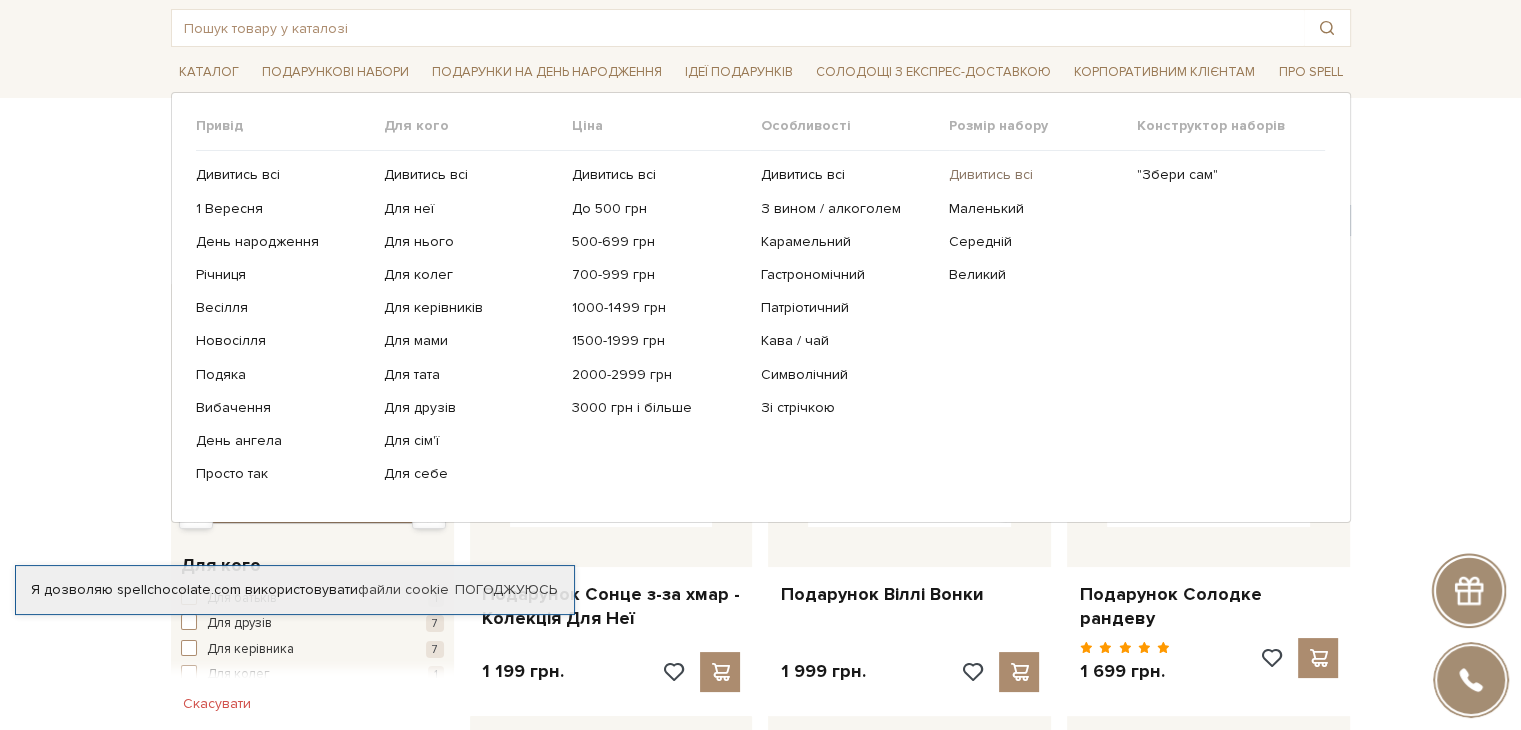 click on "Дивитись всі" at bounding box center [1035, 175] 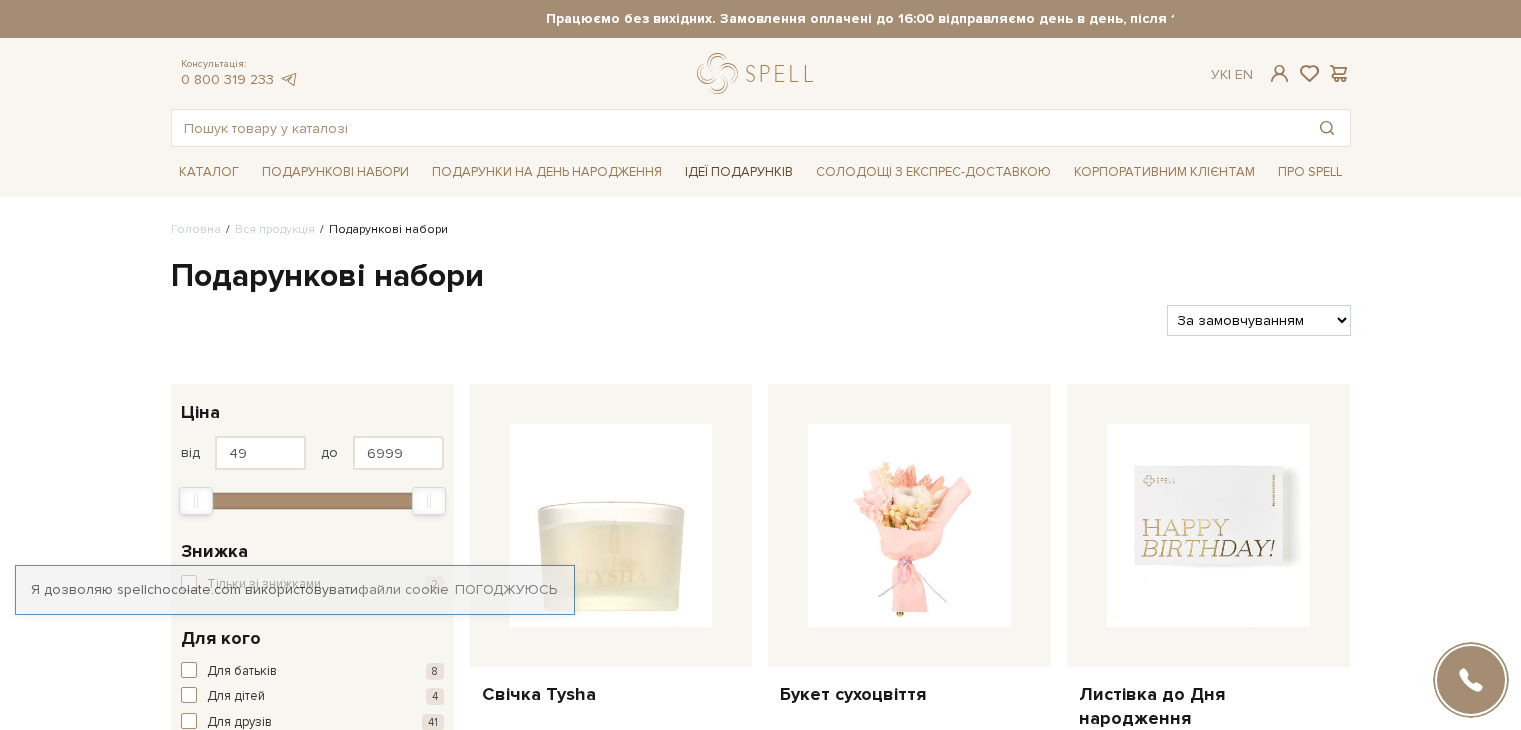scroll, scrollTop: 0, scrollLeft: 0, axis: both 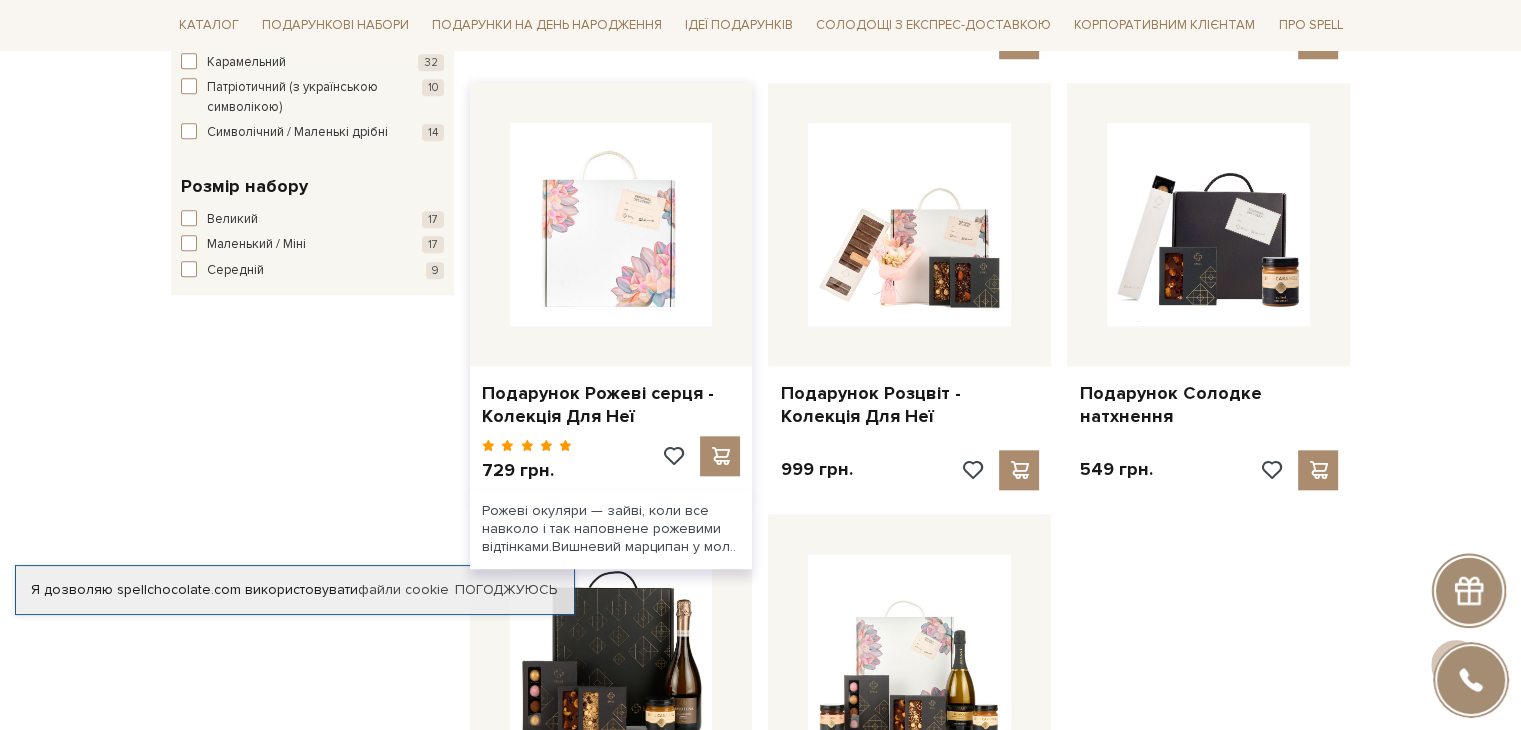 click at bounding box center [611, 224] 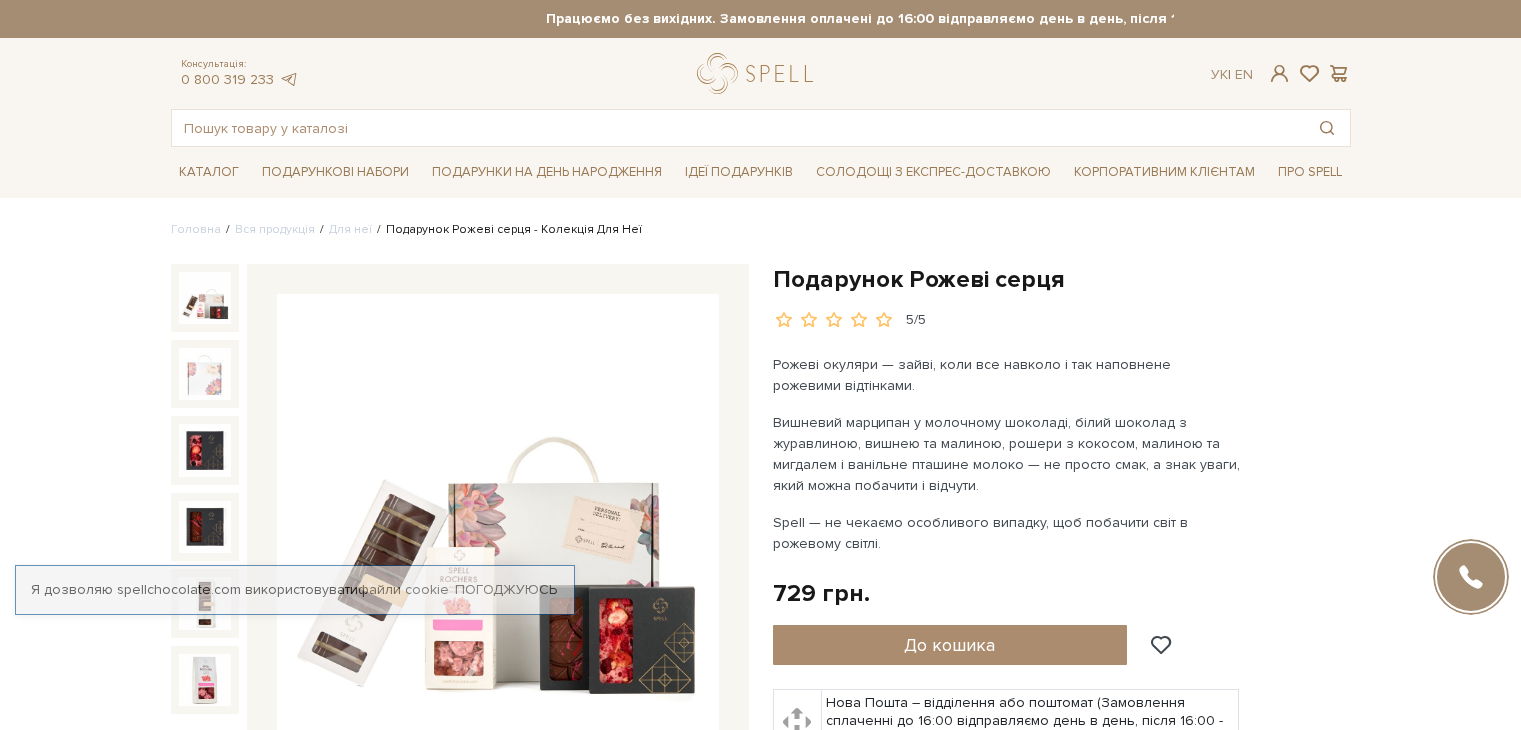 scroll, scrollTop: 0, scrollLeft: 0, axis: both 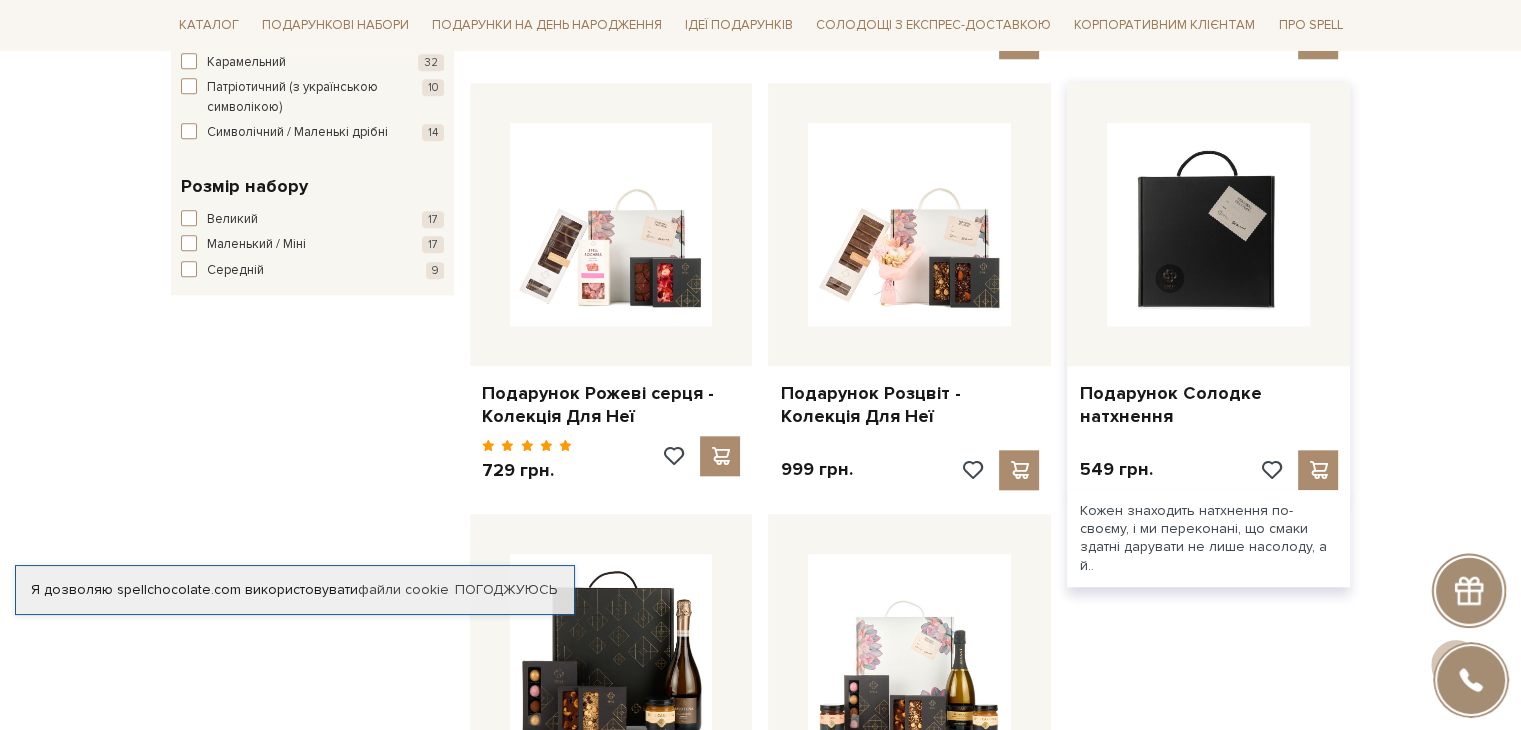 click at bounding box center [1208, 224] 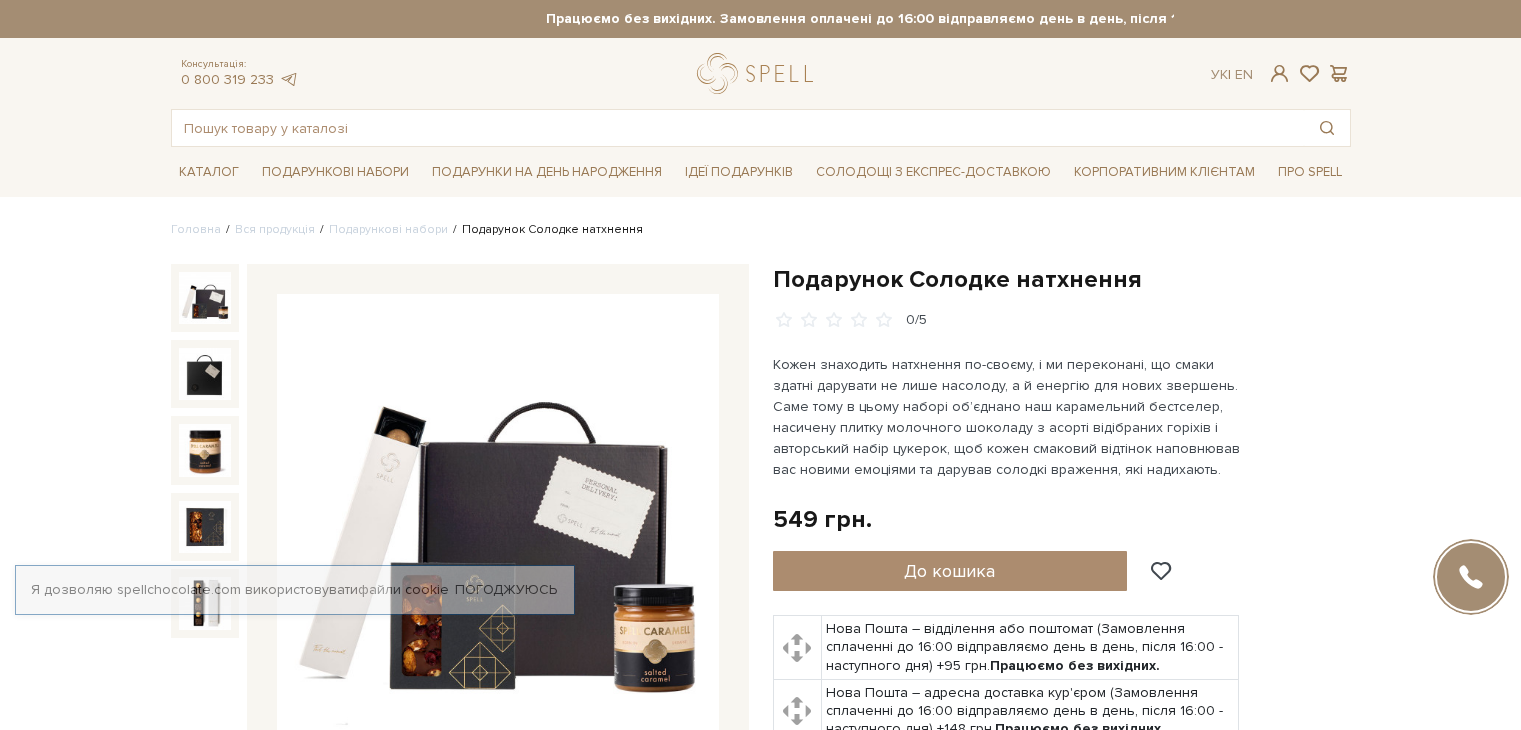 scroll, scrollTop: 0, scrollLeft: 0, axis: both 